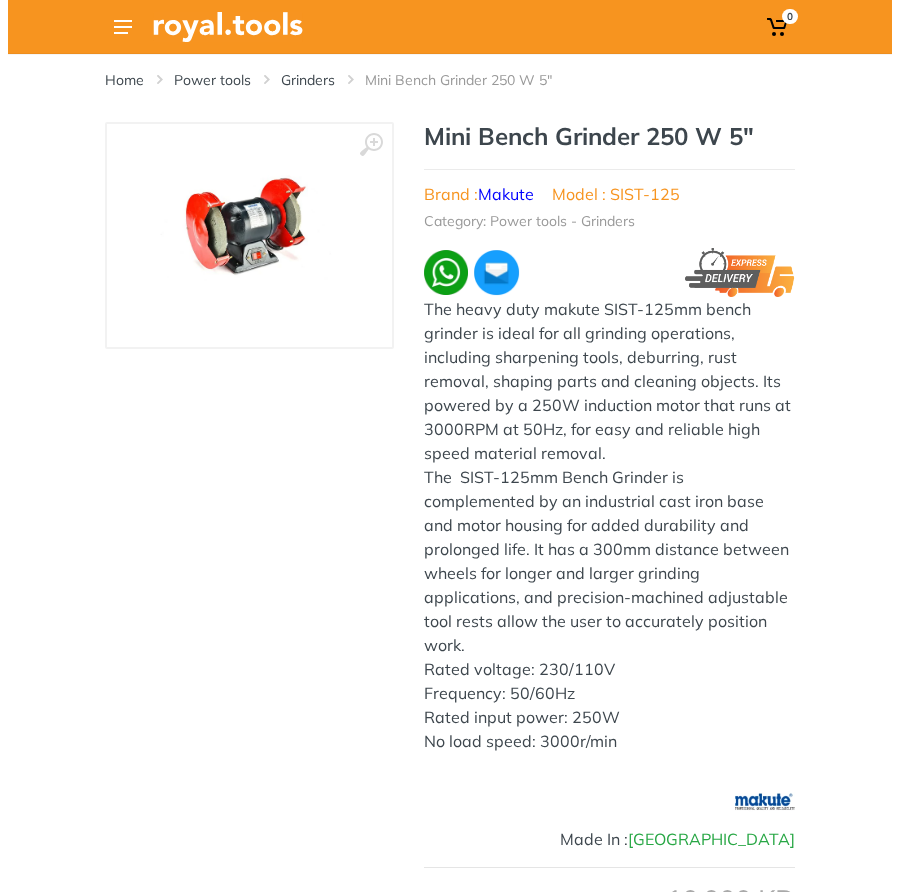 scroll, scrollTop: 0, scrollLeft: 0, axis: both 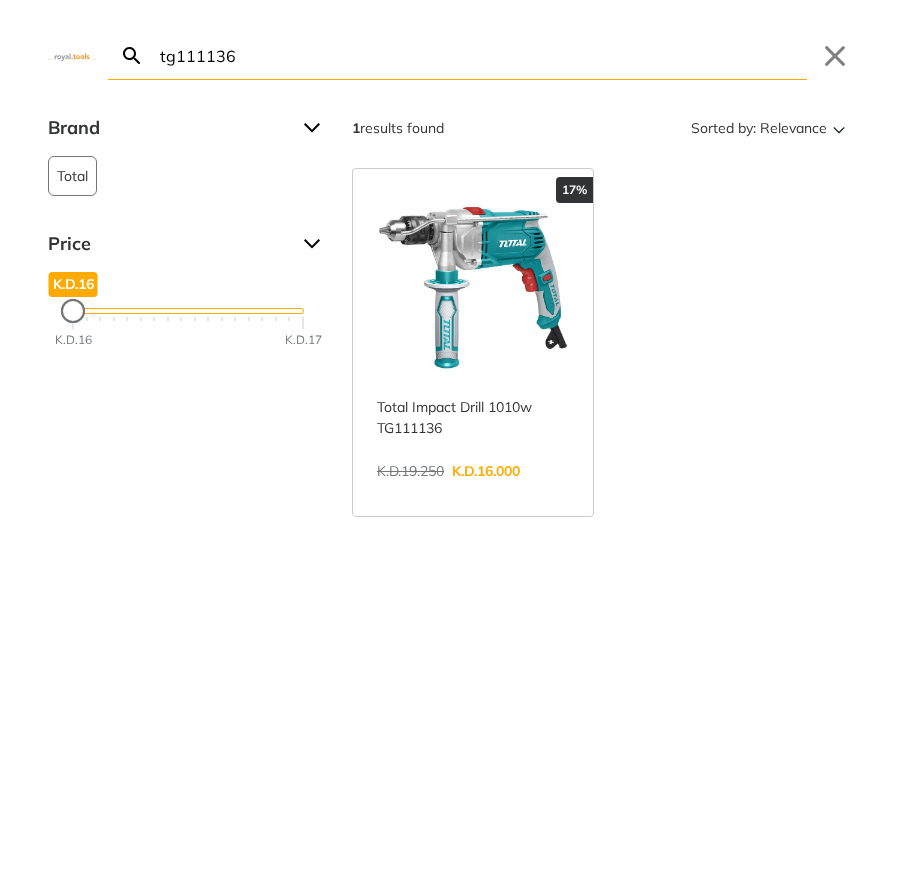 click on "tg111136" at bounding box center (481, 55) 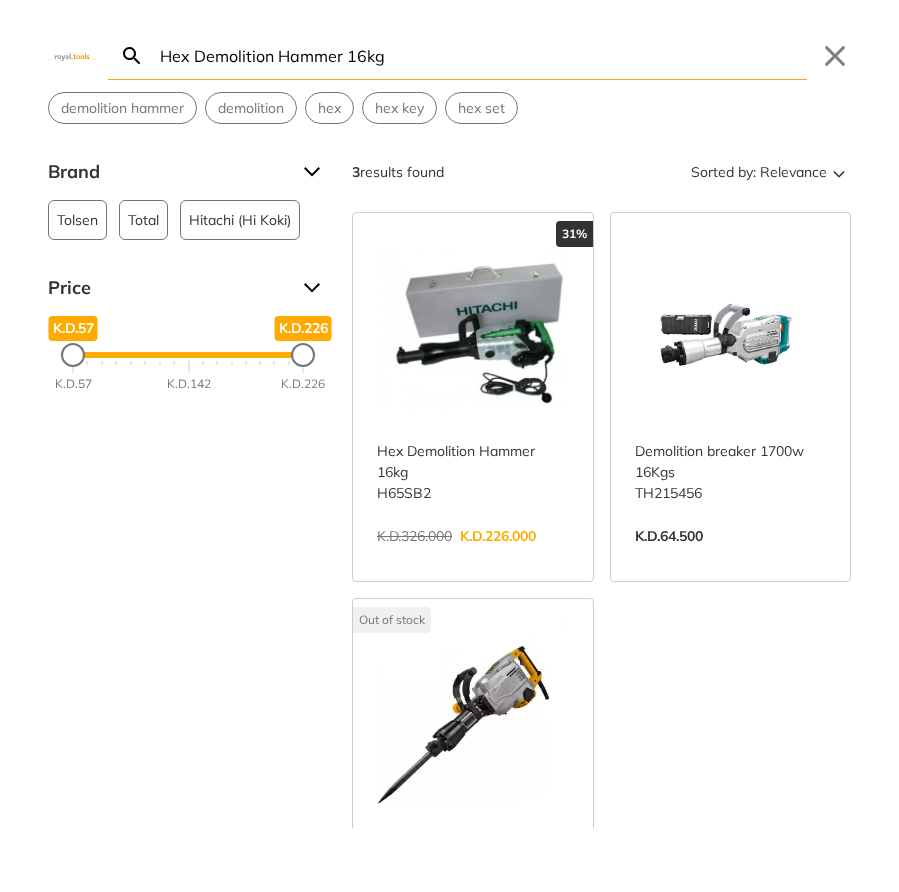 click on "Hex Demolition Hammer 16kg" at bounding box center (481, 55) 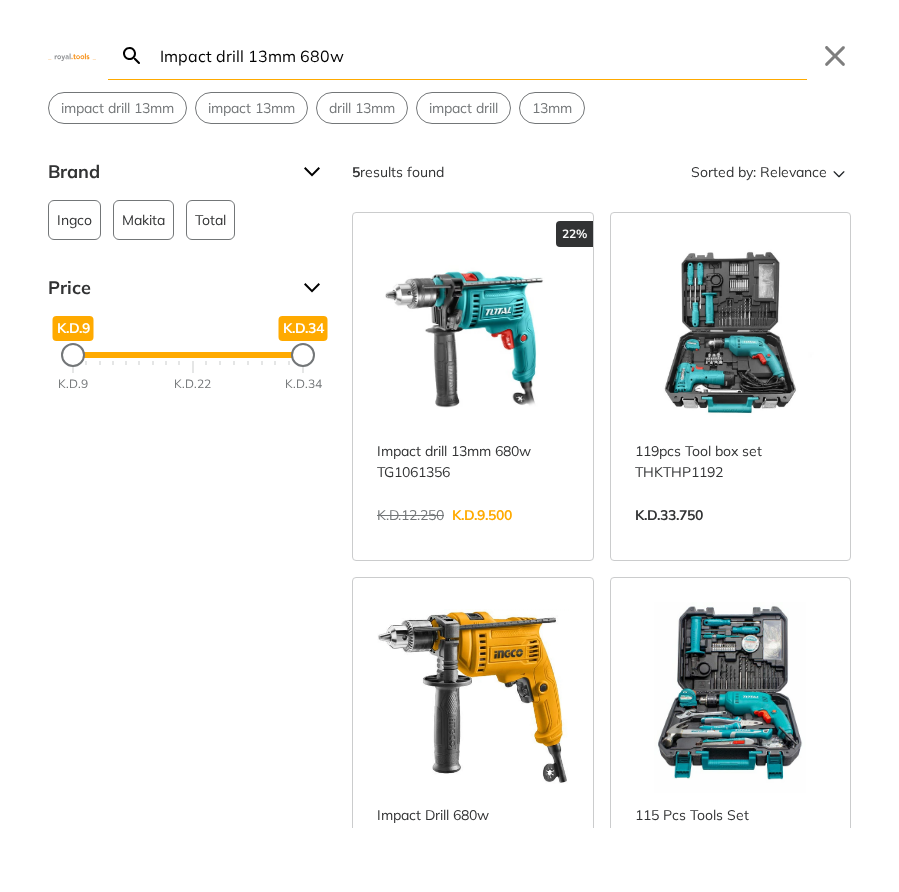 click on "Impact drill 13mm 680w" at bounding box center (481, 55) 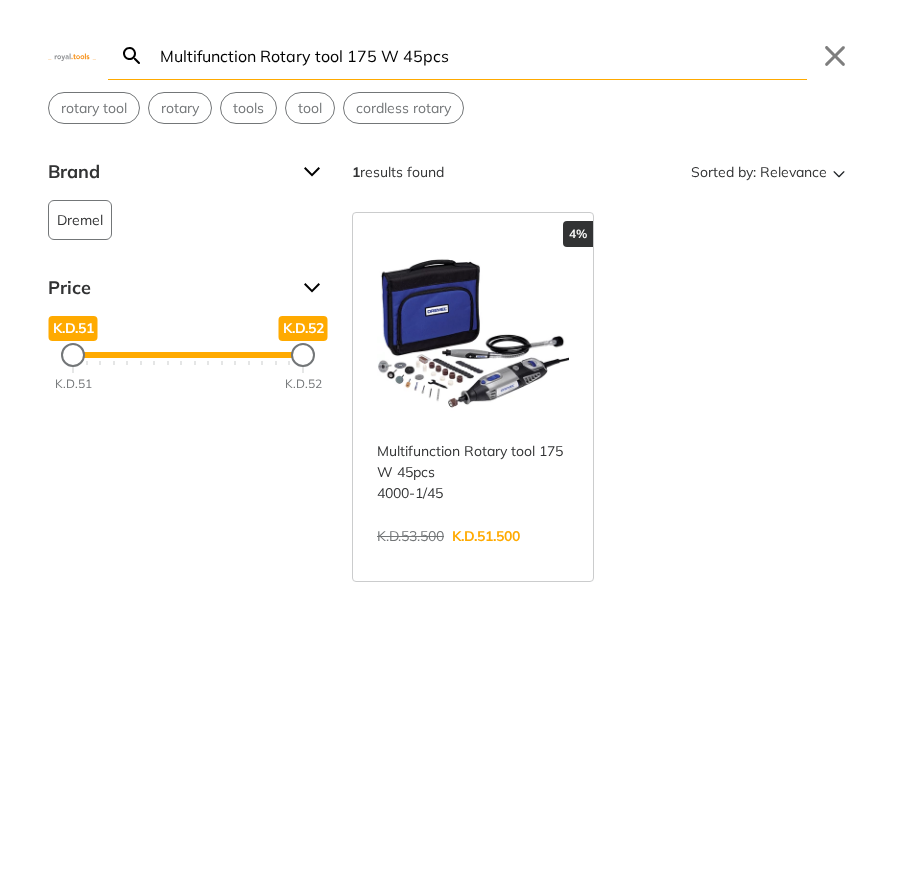 click on "Multifunction Rotary tool 175 W 45pcs" at bounding box center (481, 55) 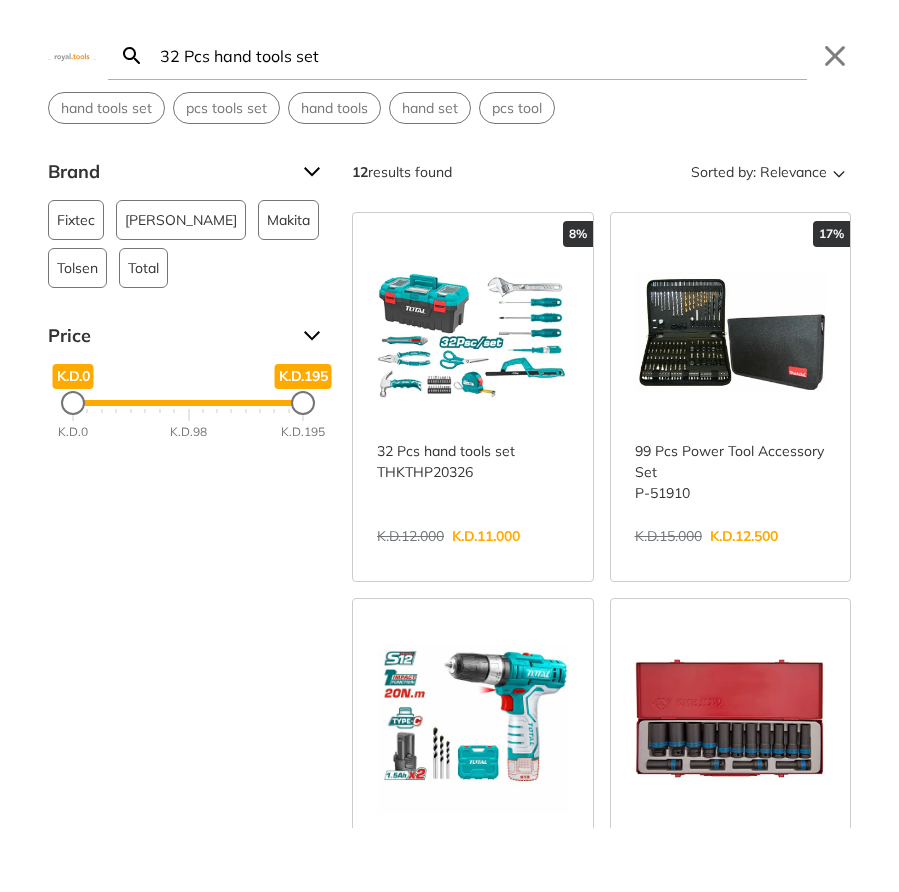 click on "32 Pcs hand tools set" at bounding box center [481, 55] 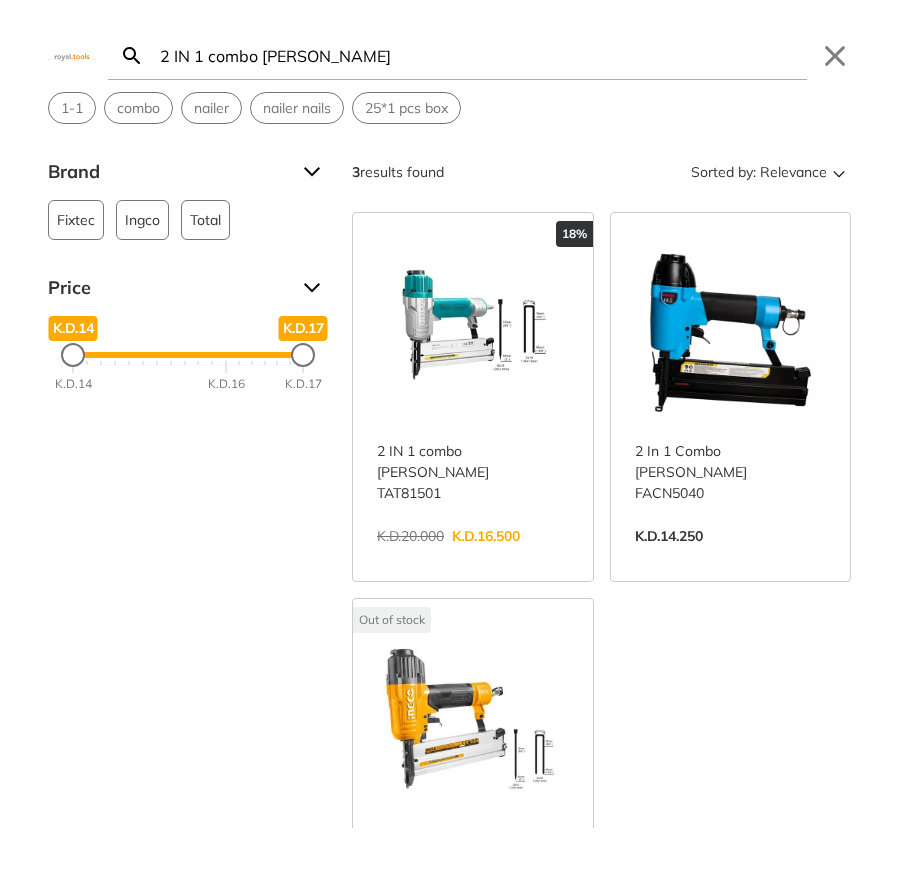 click on "2 IN 1 combo brad nailer" at bounding box center (481, 55) 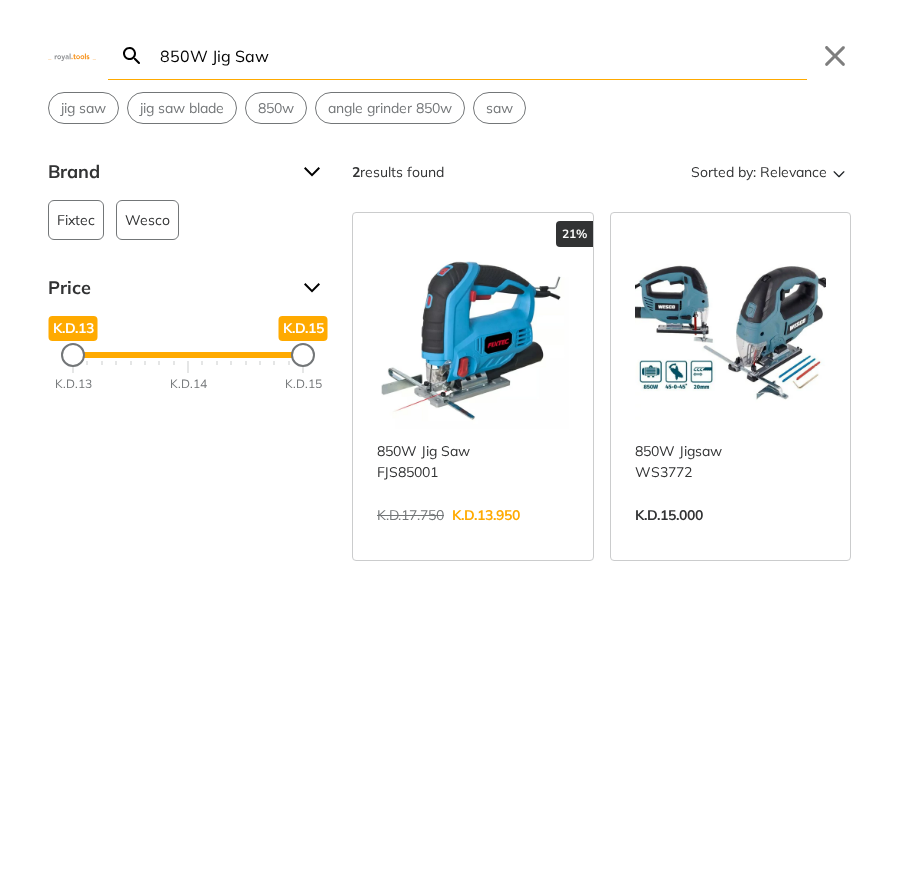 click on "850W Jig Saw" at bounding box center (481, 55) 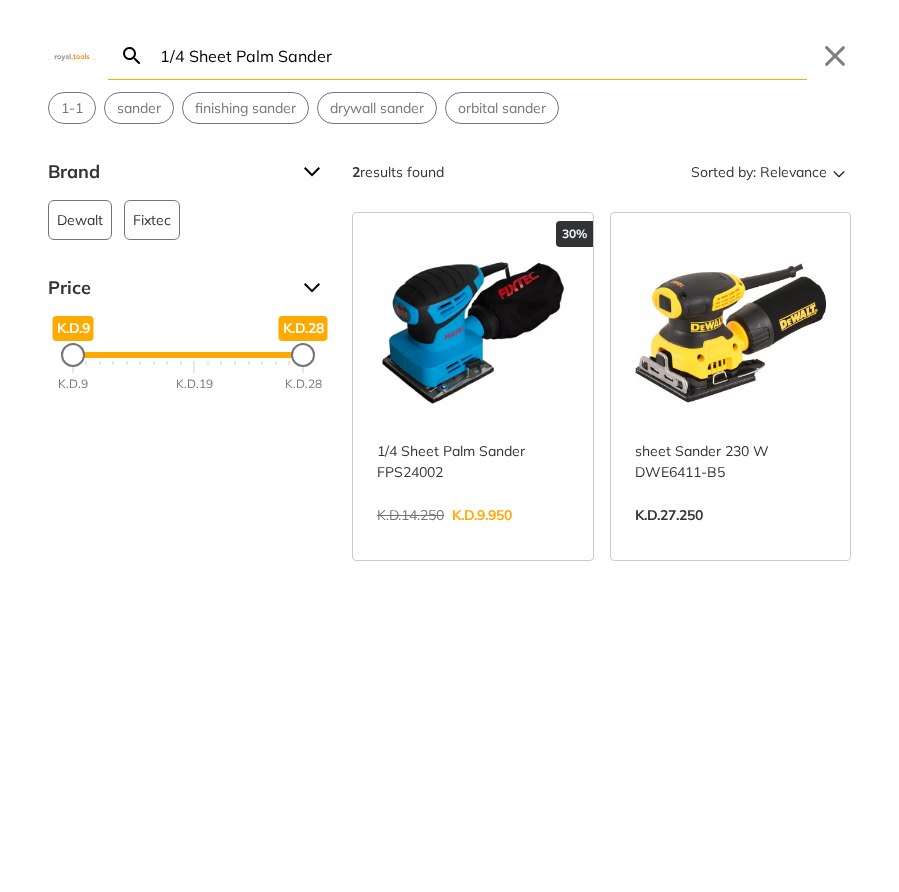 click on "1/4 Sheet Palm Sander" at bounding box center [481, 55] 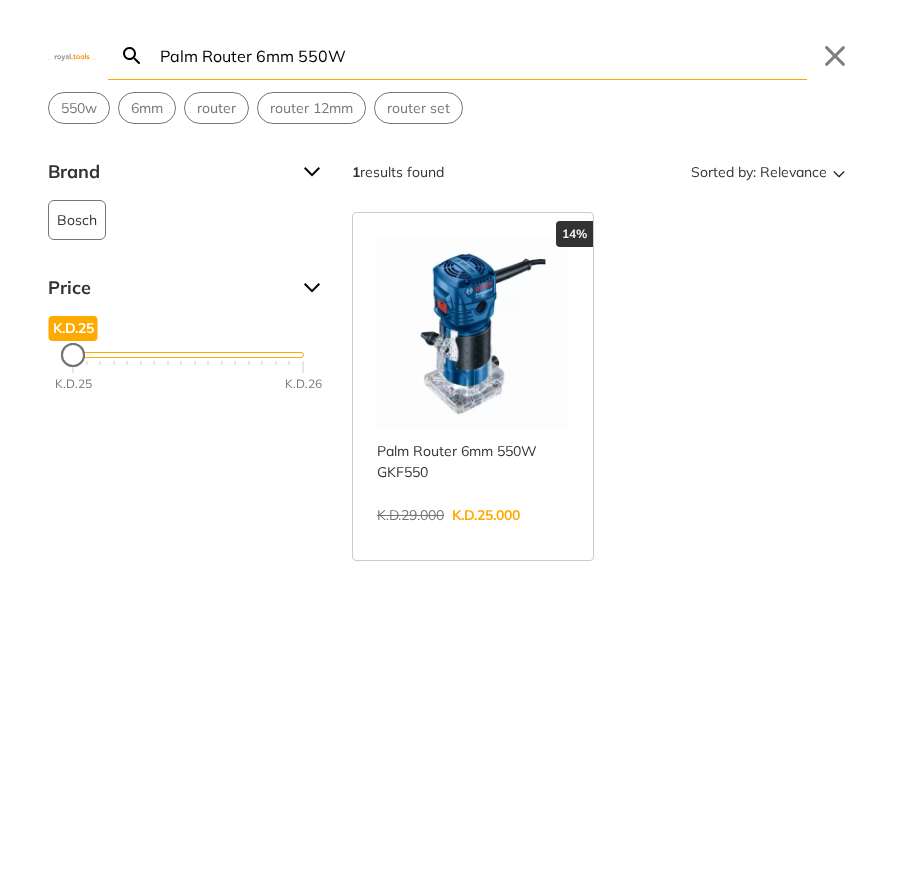 click on "Palm Router 6mm 550W" at bounding box center (481, 55) 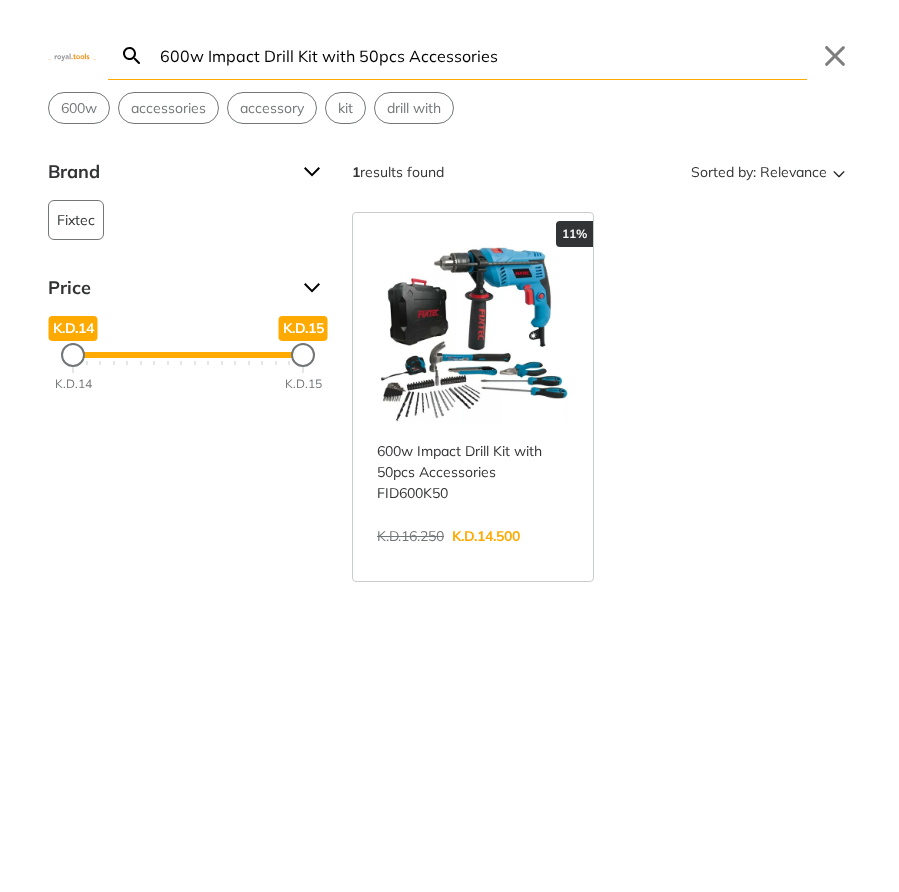 type on "600w Impact Drill Kit with 50pcs Accessories" 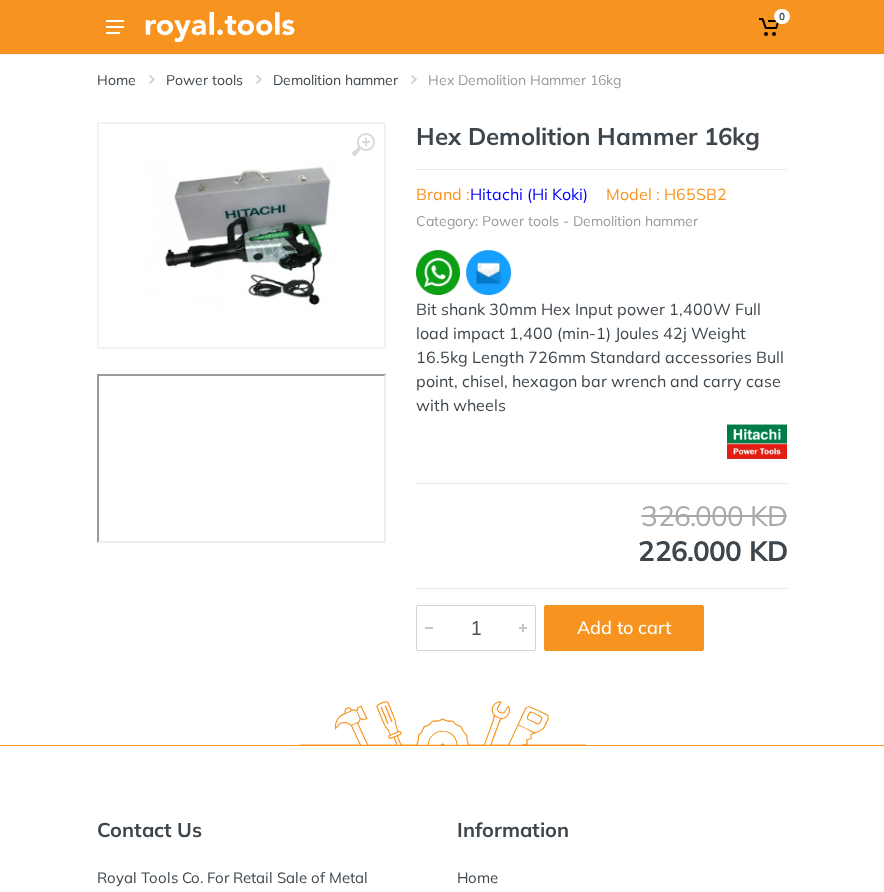 scroll, scrollTop: 0, scrollLeft: 0, axis: both 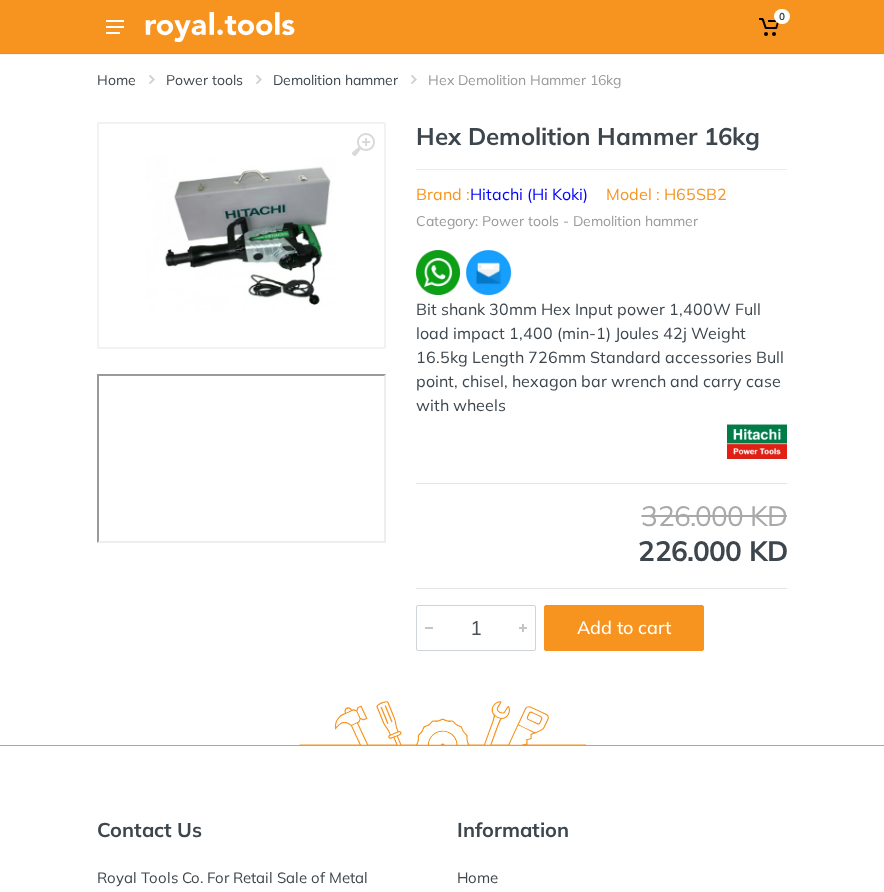 drag, startPoint x: 525, startPoint y: 406, endPoint x: 410, endPoint y: 149, distance: 281.5564 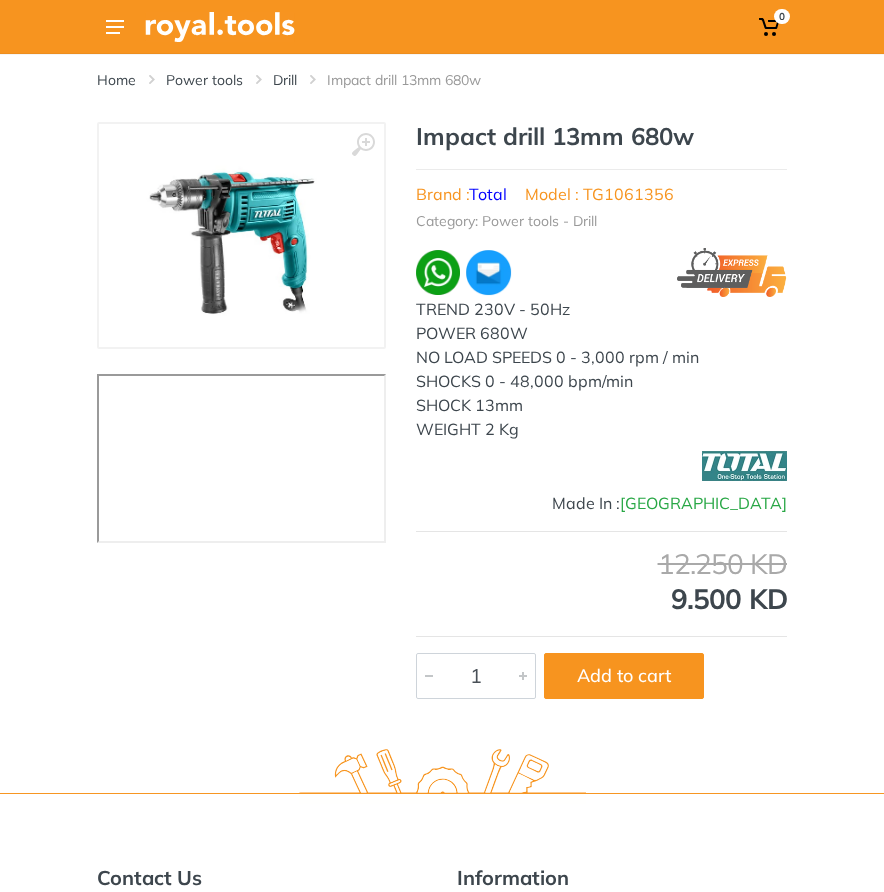scroll, scrollTop: 0, scrollLeft: 0, axis: both 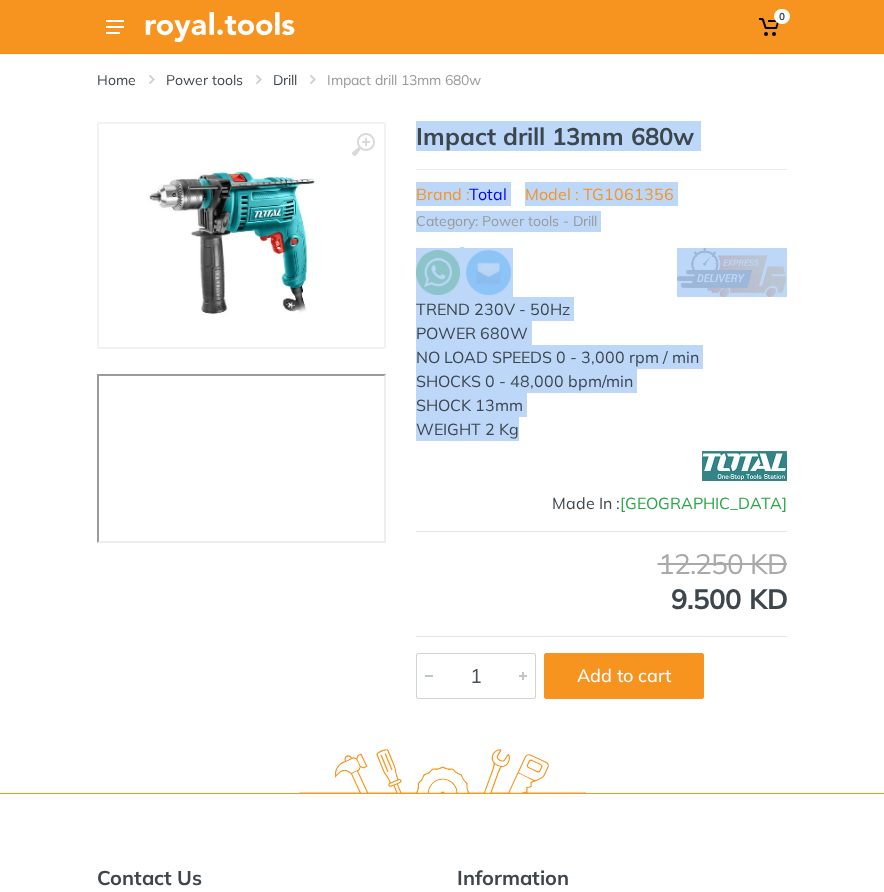 drag, startPoint x: 527, startPoint y: 429, endPoint x: 413, endPoint y: 148, distance: 303.24414 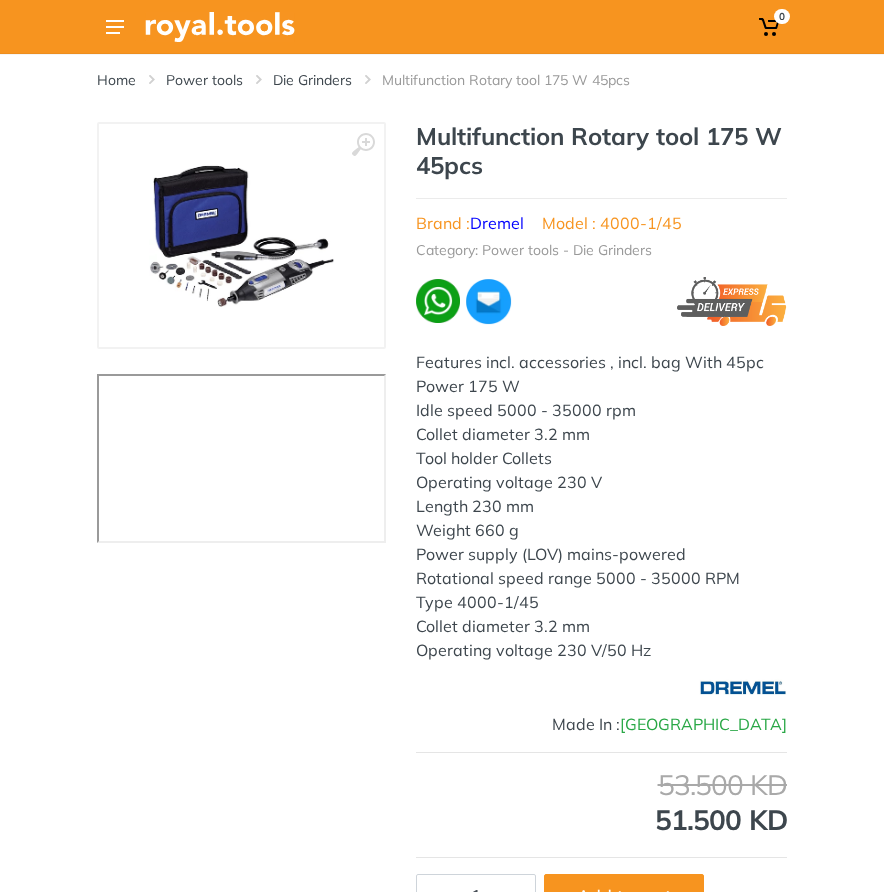 scroll, scrollTop: 0, scrollLeft: 0, axis: both 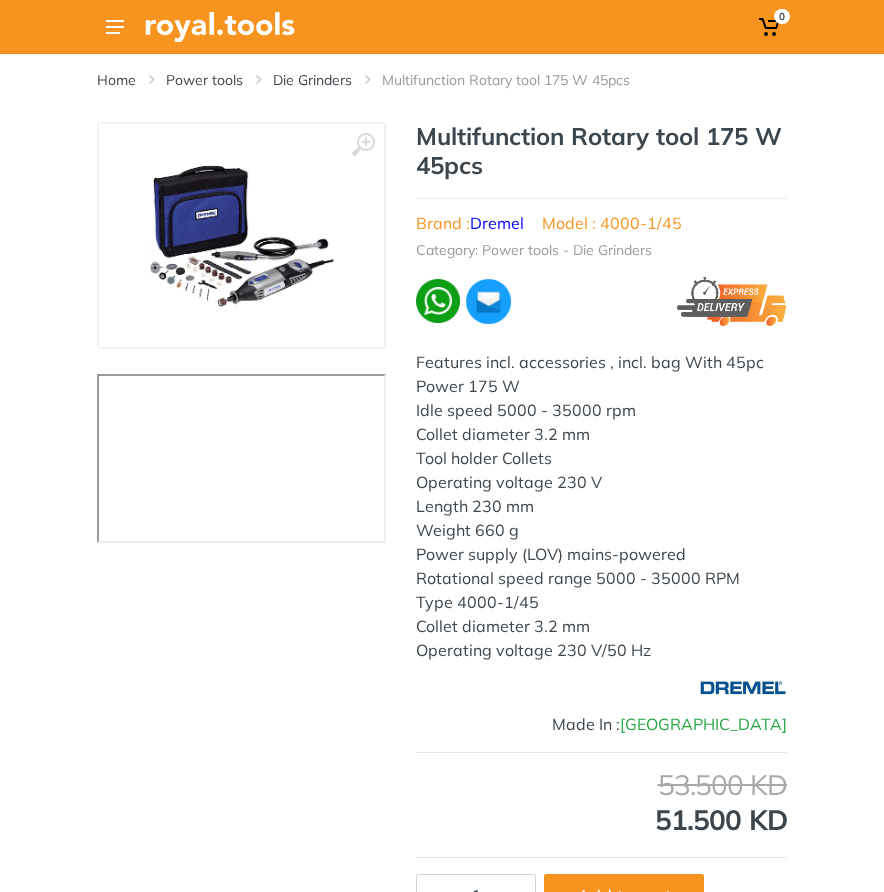 drag, startPoint x: 654, startPoint y: 653, endPoint x: 423, endPoint y: 145, distance: 558.0546 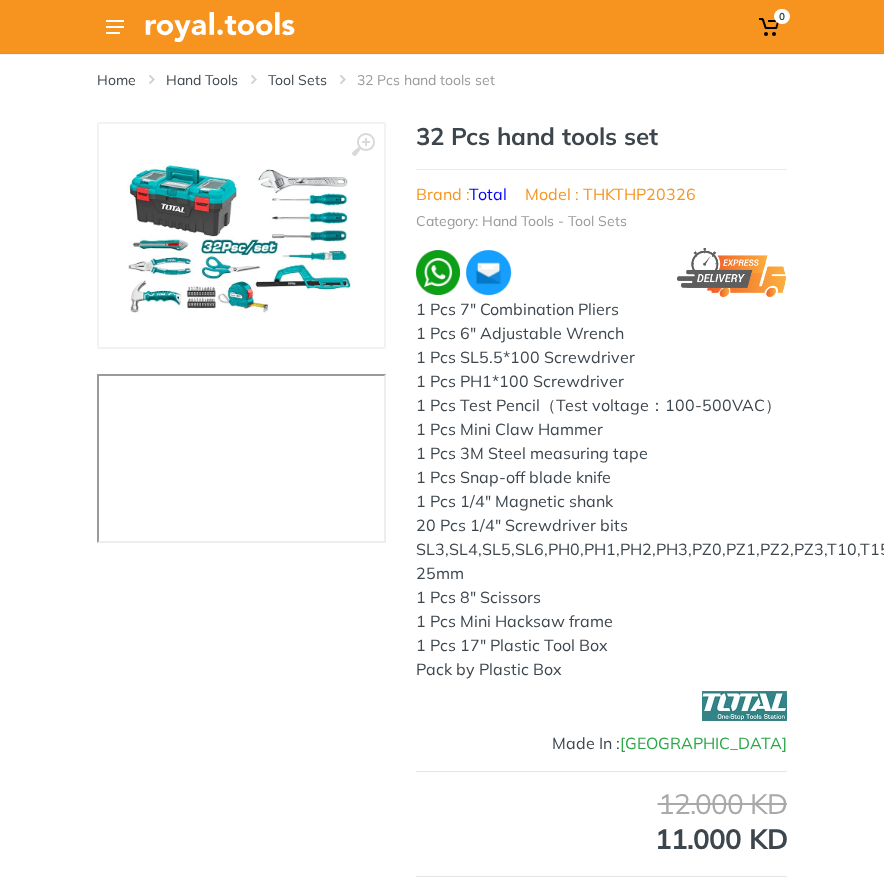 scroll, scrollTop: 0, scrollLeft: 0, axis: both 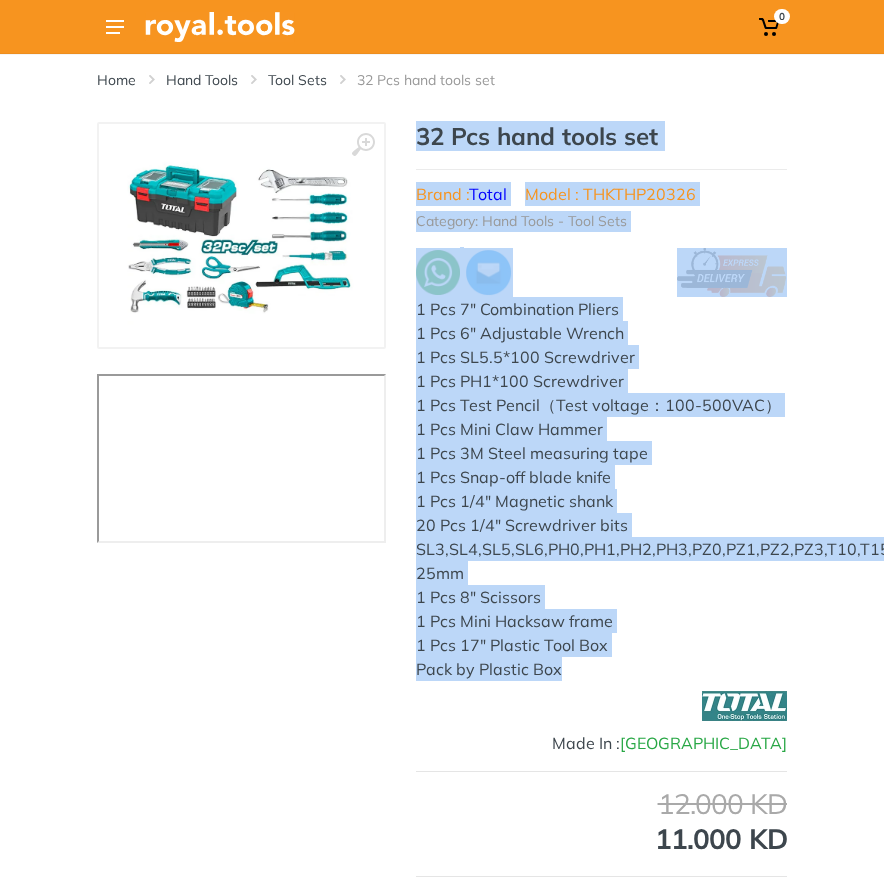 drag, startPoint x: 565, startPoint y: 671, endPoint x: 412, endPoint y: 145, distance: 547.8002 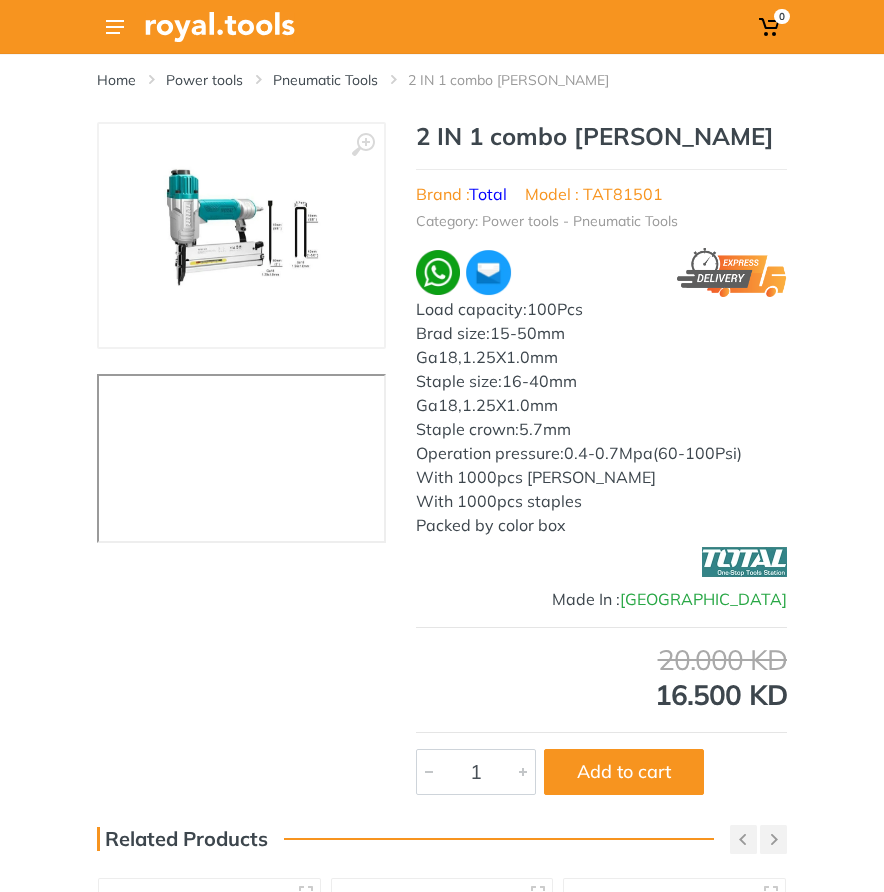 scroll, scrollTop: 0, scrollLeft: 0, axis: both 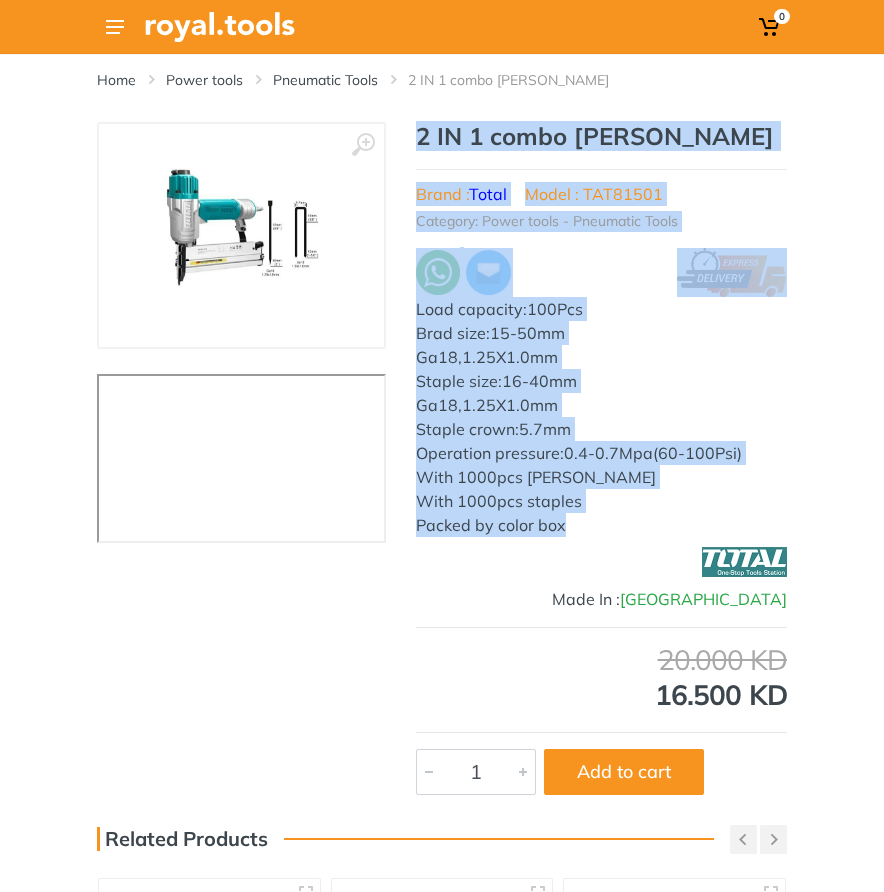 drag, startPoint x: 587, startPoint y: 526, endPoint x: 412, endPoint y: 145, distance: 419.2684 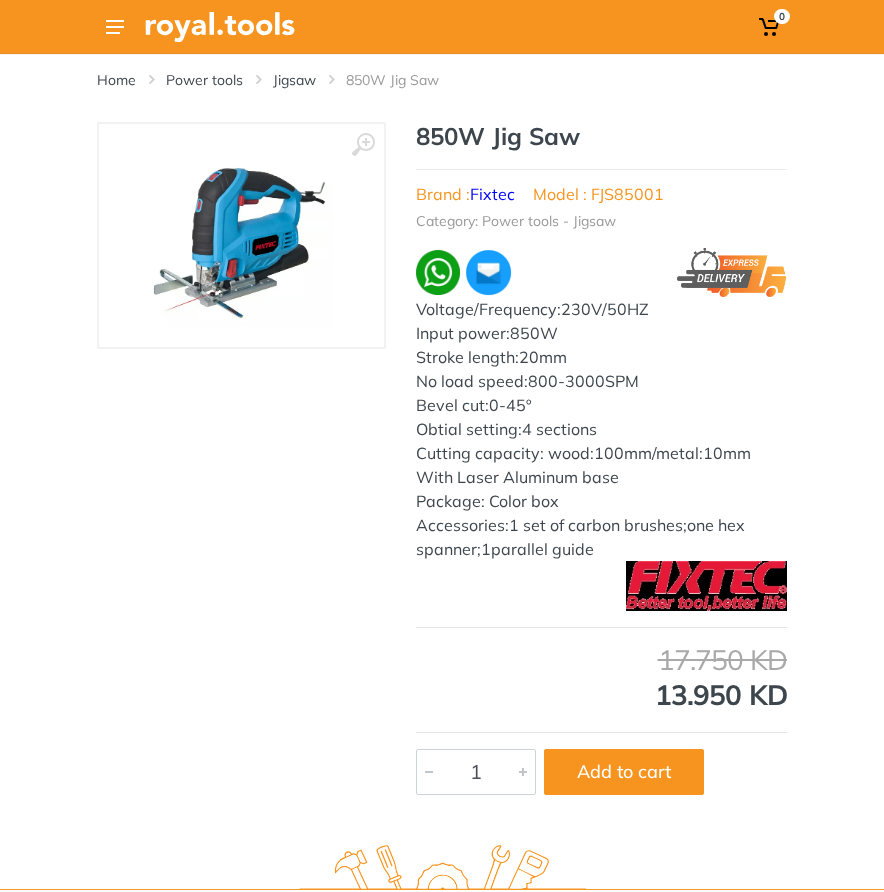 scroll, scrollTop: 0, scrollLeft: 0, axis: both 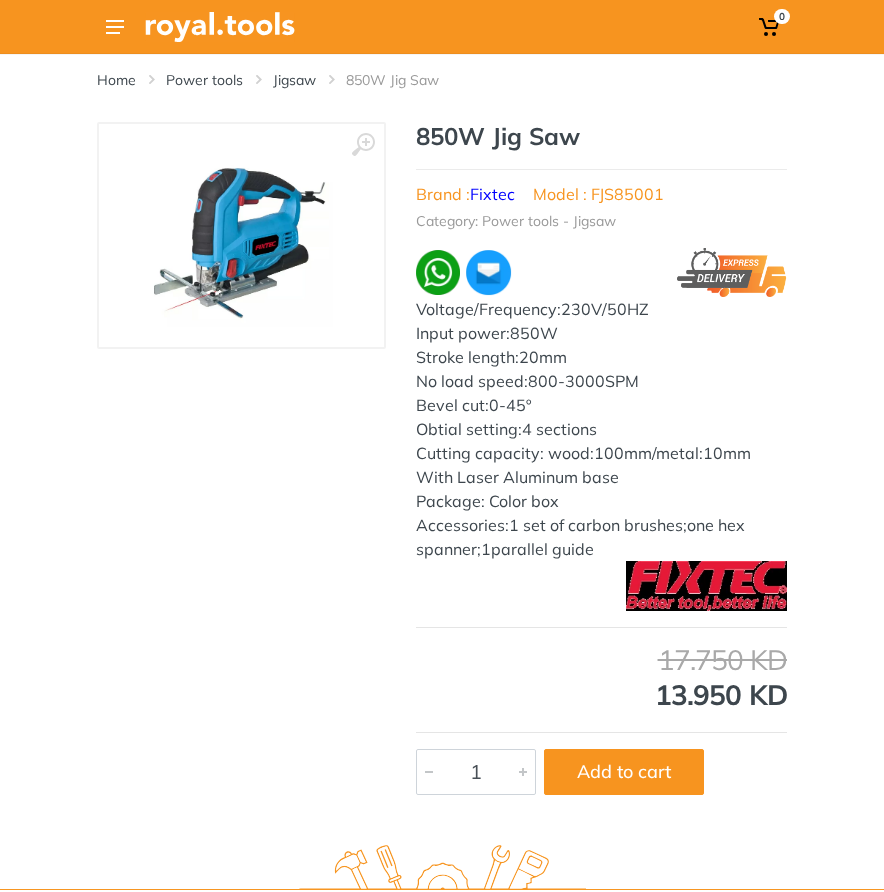 drag, startPoint x: 584, startPoint y: 532, endPoint x: 402, endPoint y: 120, distance: 450.4087 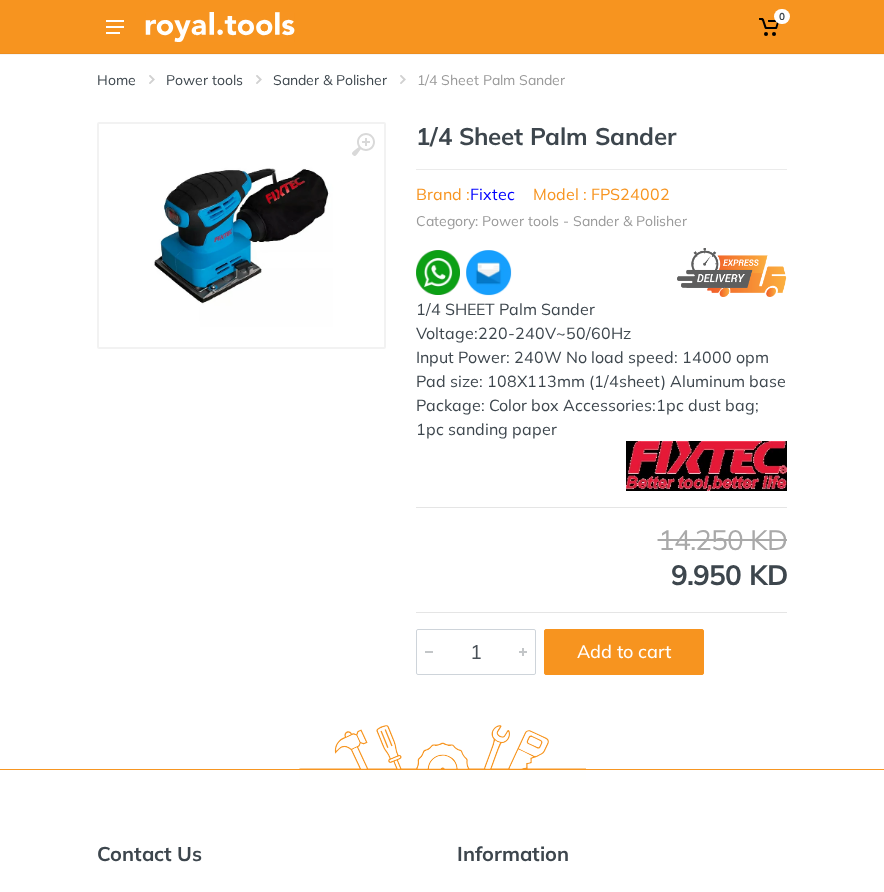 scroll, scrollTop: 0, scrollLeft: 0, axis: both 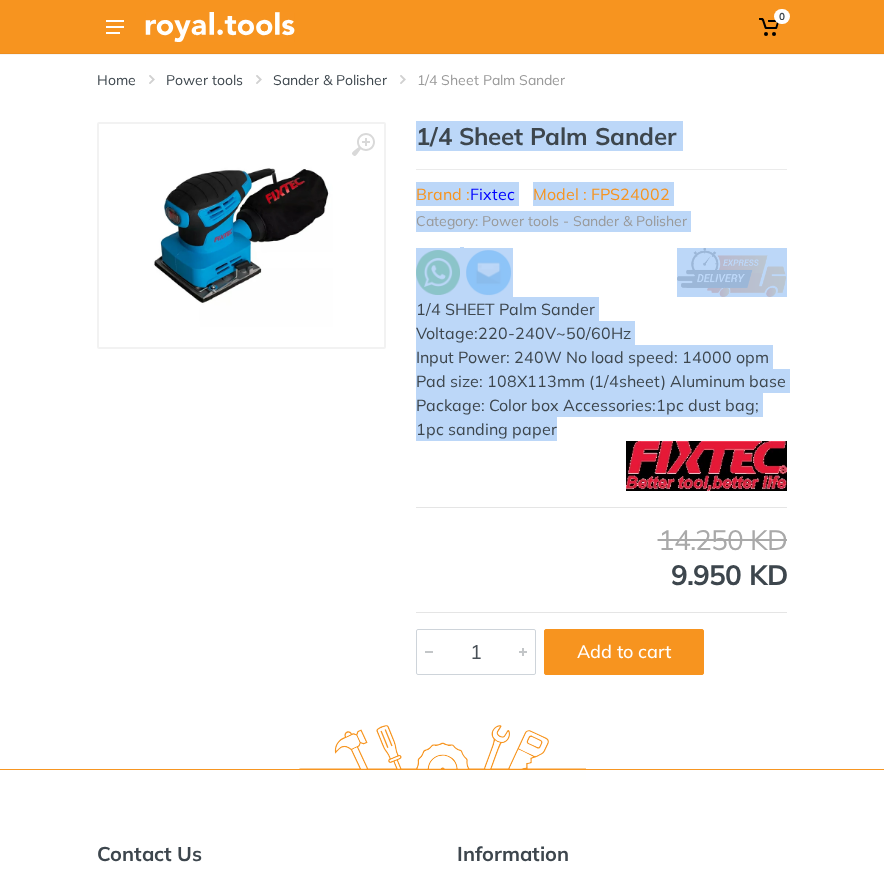 drag, startPoint x: 556, startPoint y: 437, endPoint x: 391, endPoint y: 145, distance: 335.3938 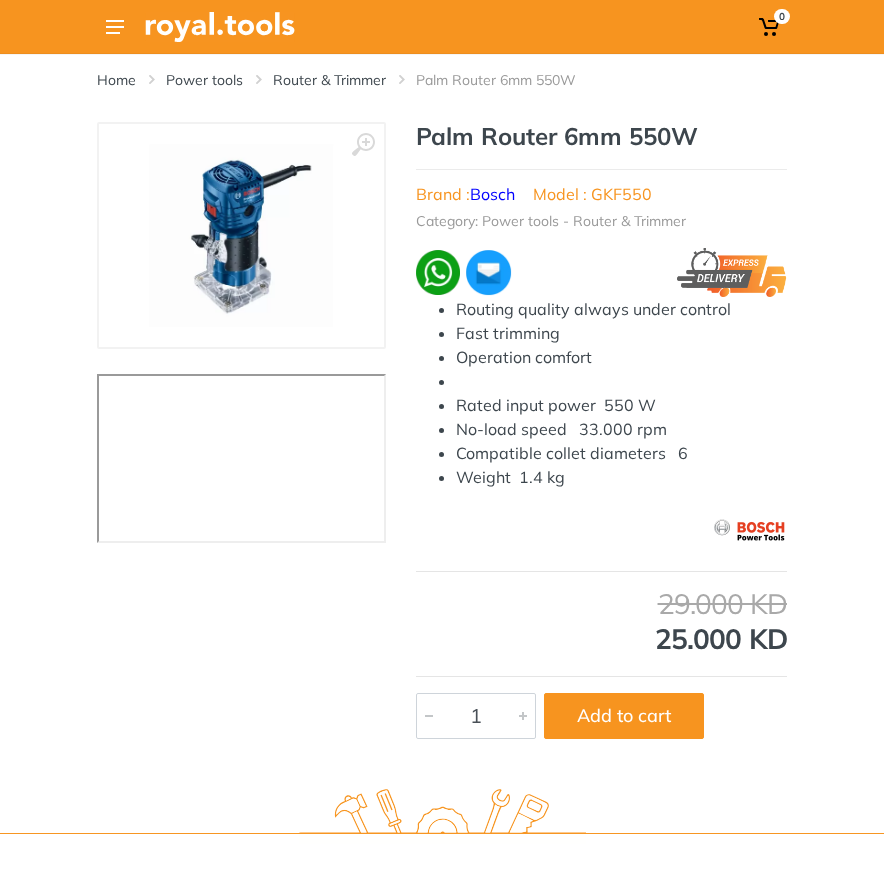 scroll, scrollTop: 0, scrollLeft: 0, axis: both 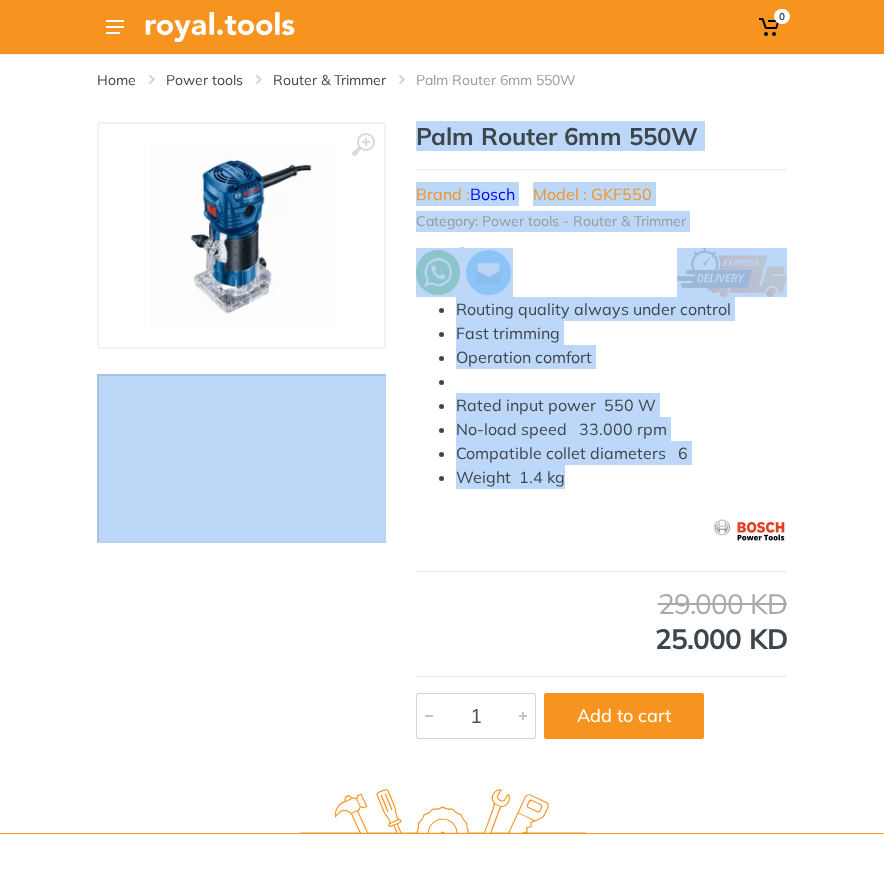 drag, startPoint x: 573, startPoint y: 484, endPoint x: 390, endPoint y: 172, distance: 361.70844 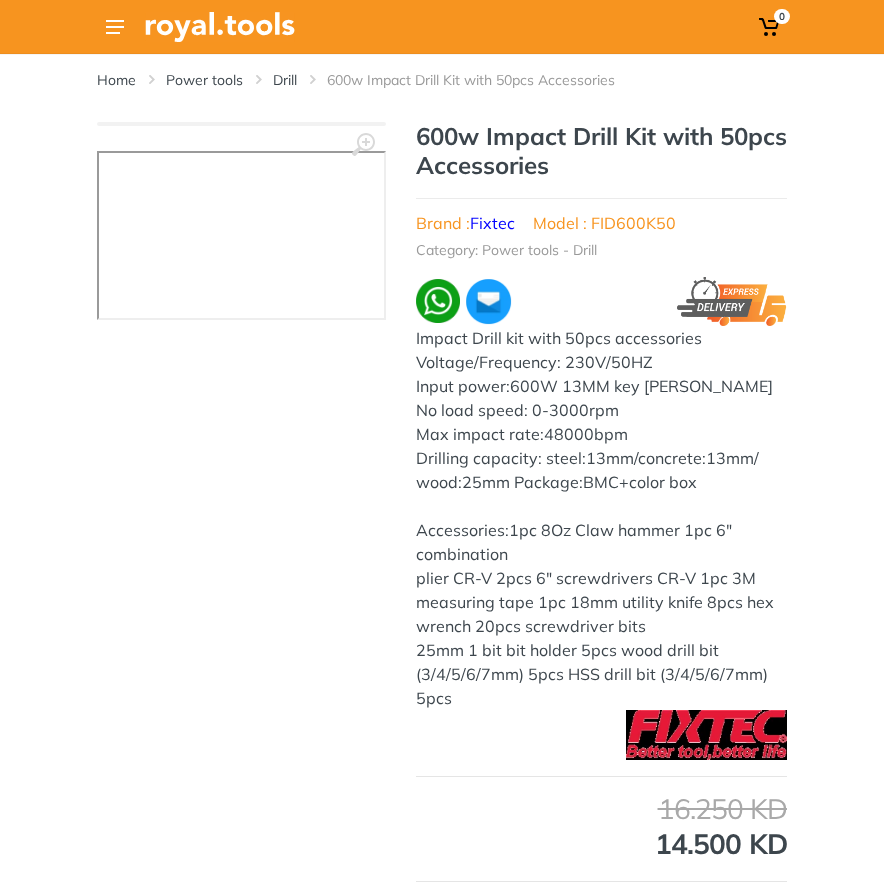 scroll, scrollTop: 0, scrollLeft: 0, axis: both 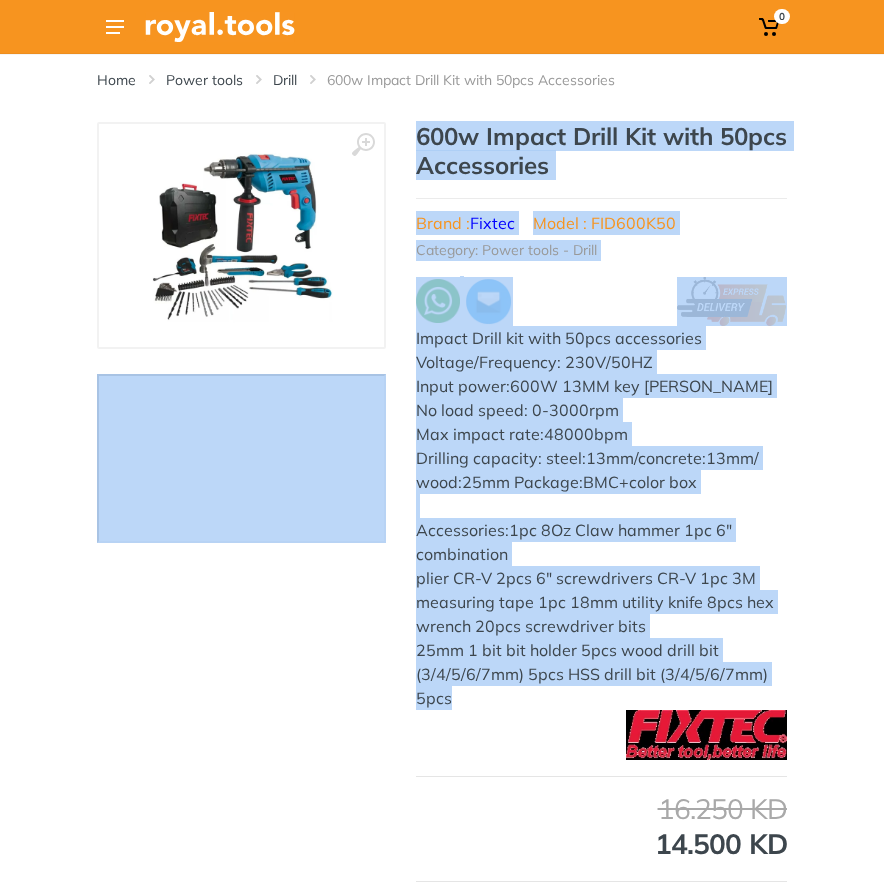 drag, startPoint x: 474, startPoint y: 699, endPoint x: 400, endPoint y: 124, distance: 579.7422 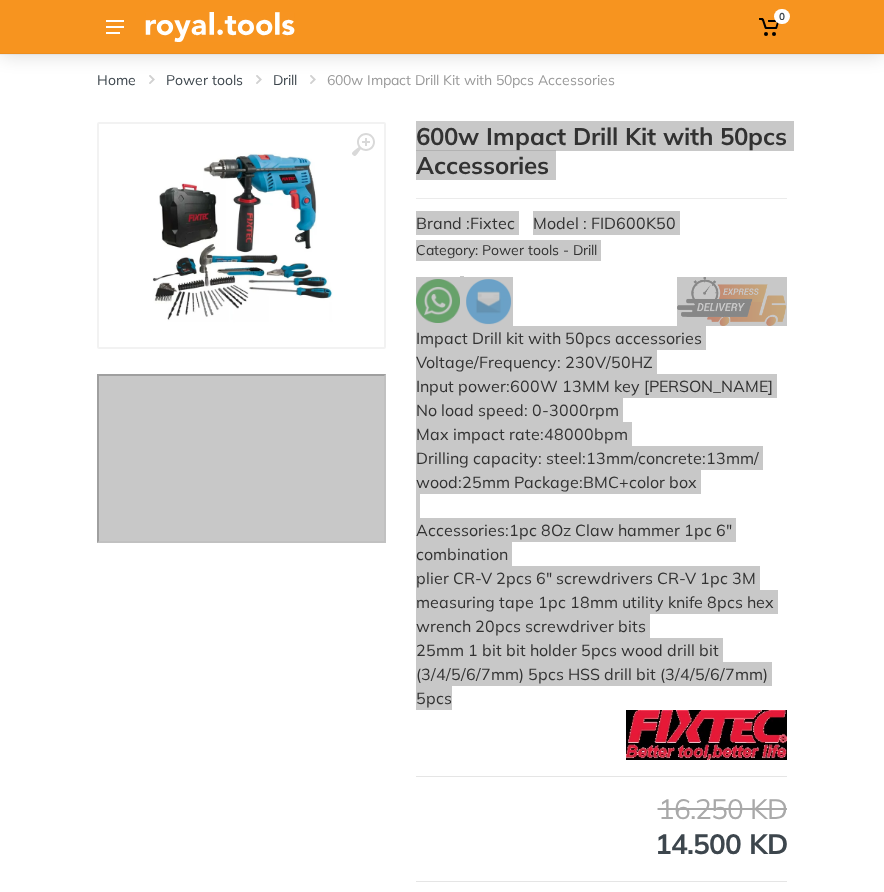 scroll, scrollTop: 176, scrollLeft: 0, axis: vertical 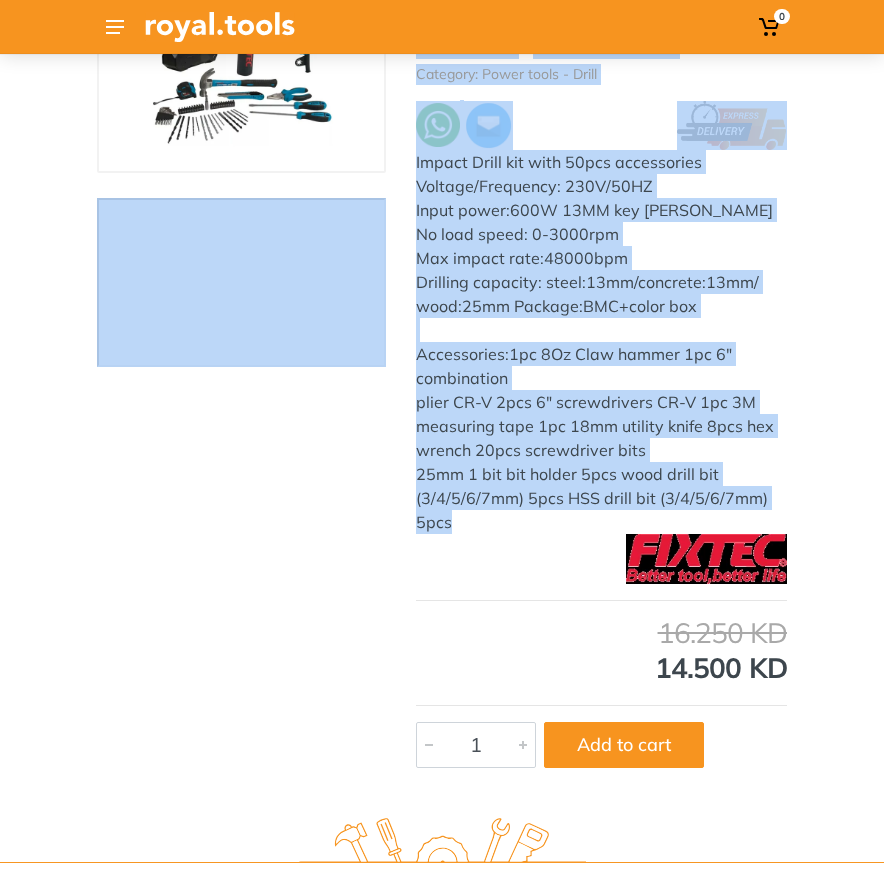 copy on "‹ ›
600w Impact Drill Kit with 50pcs Accessories
Brand :  Fixtec
Model : FID600K50
Category: Power tools - Drill
Impact Drill kit with 50pcs accessories  Voltage/Frequency: 230V/50HZ  Input power:600W 13MM key [PERSON_NAME]  No load speed: 0-3000rpm  Max impact rate:48000bpm  Drilling capacity: steel:13mm/concrete:13mm/ wood:25mm Package:BMC+color box  Accessories:1pc 8Oz Claw hammer 1pc 6" combination plier CR-V 2pcs 6" screwdrivers CR-V 1pc 3M measuring tape 1pc 18mm utility knife 8pcs hex wrench 20pcs screwdriver bits 25mm 1 bit bit holder 5pcs wood drill bit (3/4/5/6/7mm) 5pcs HSS drill bit (3/4/5/6/7mm) 5pcs" 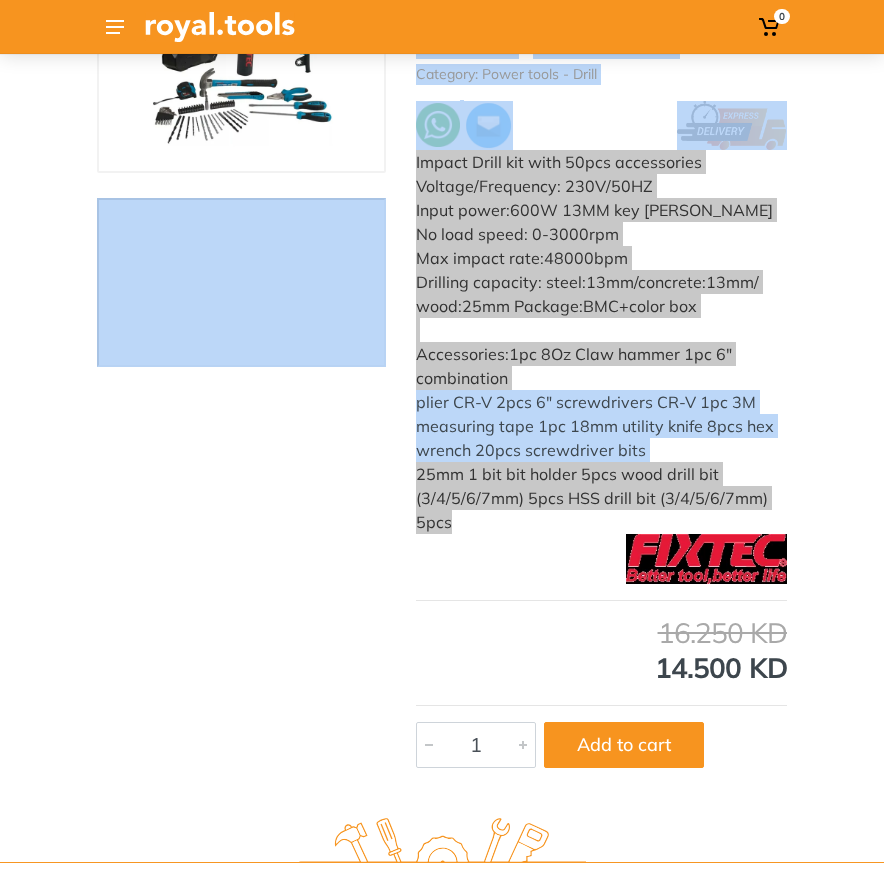copy on "‹ ›
600w Impact Drill Kit with 50pcs Accessories
Brand :  Fixtec
Model : FID600K50
Category: Power tools - Drill
Impact Drill kit with 50pcs accessories  Voltage/Frequency: 230V/50HZ  Input power:600W 13MM key [PERSON_NAME]  No load speed: 0-3000rpm  Max impact rate:48000bpm  Drilling capacity: steel:13mm/concrete:13mm/ wood:25mm Package:BMC+color box  Accessories:1pc 8Oz Claw hammer 1pc 6" combination plier CR-V 2pcs 6" screwdrivers CR-V 1pc 3M measuring tape 1pc 18mm utility knife 8pcs hex wrench 20pcs screwdriver bits 25mm 1 bit bit holder 5pcs wood drill bit (3/4/5/6/7mm) 5pcs HSS drill bit (3/4/5/6/7mm) 5pcs" 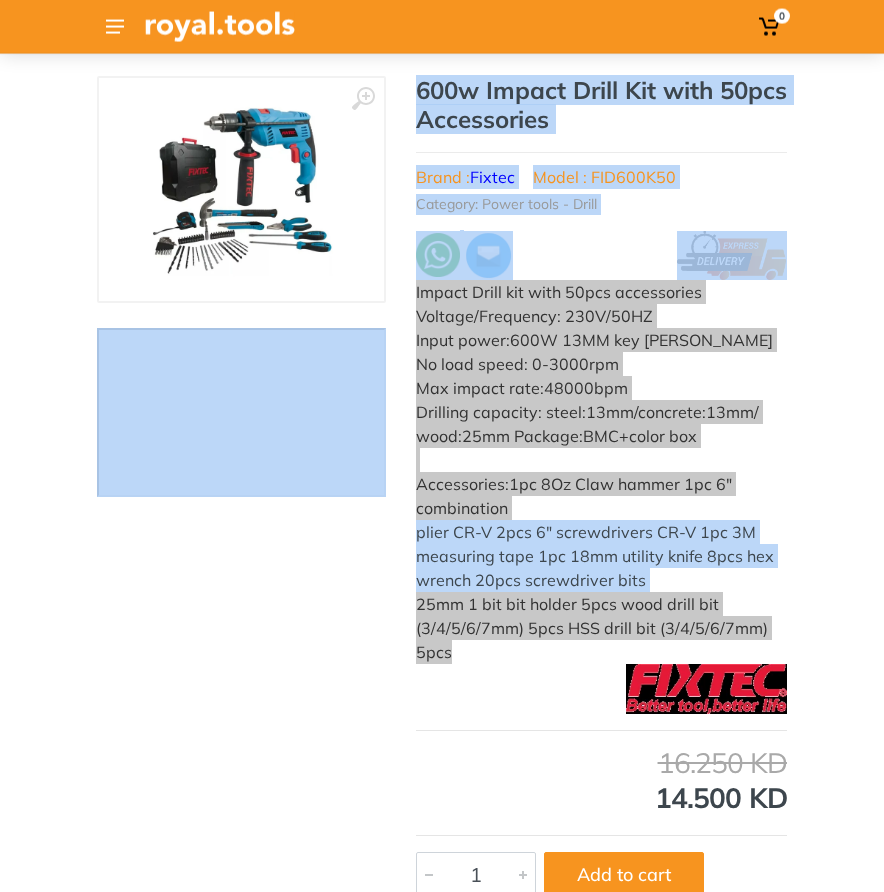 scroll, scrollTop: 0, scrollLeft: 0, axis: both 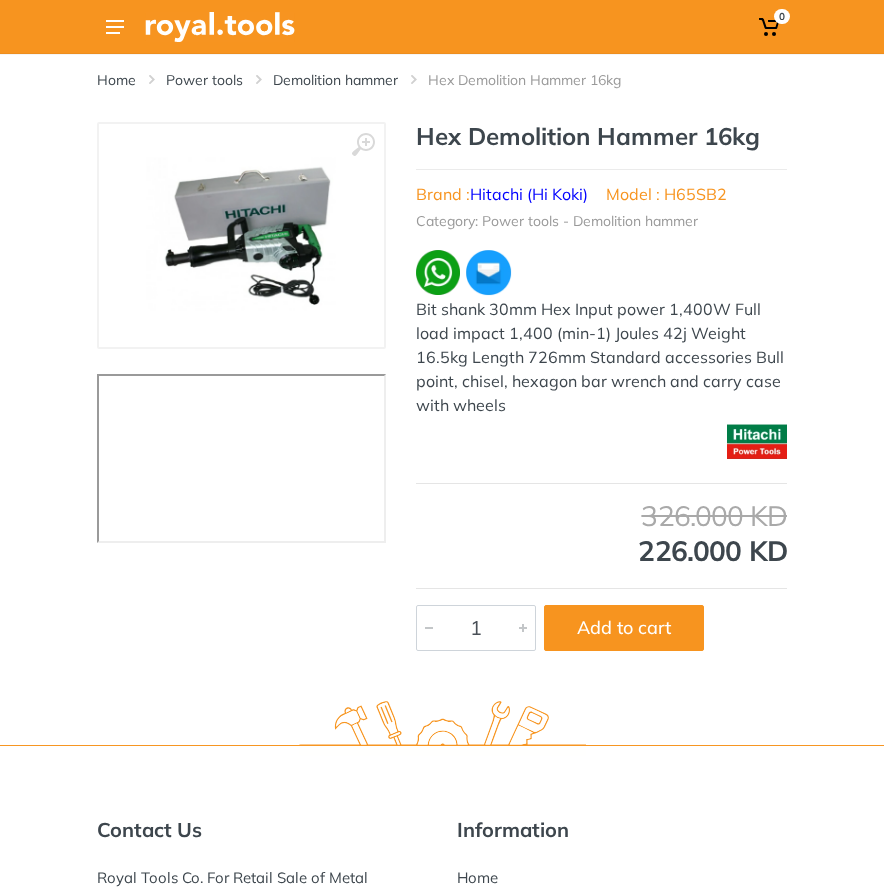 click on "Brand :  [PERSON_NAME] (Hi [PERSON_NAME])
Model : H65SB2" at bounding box center [601, 187] 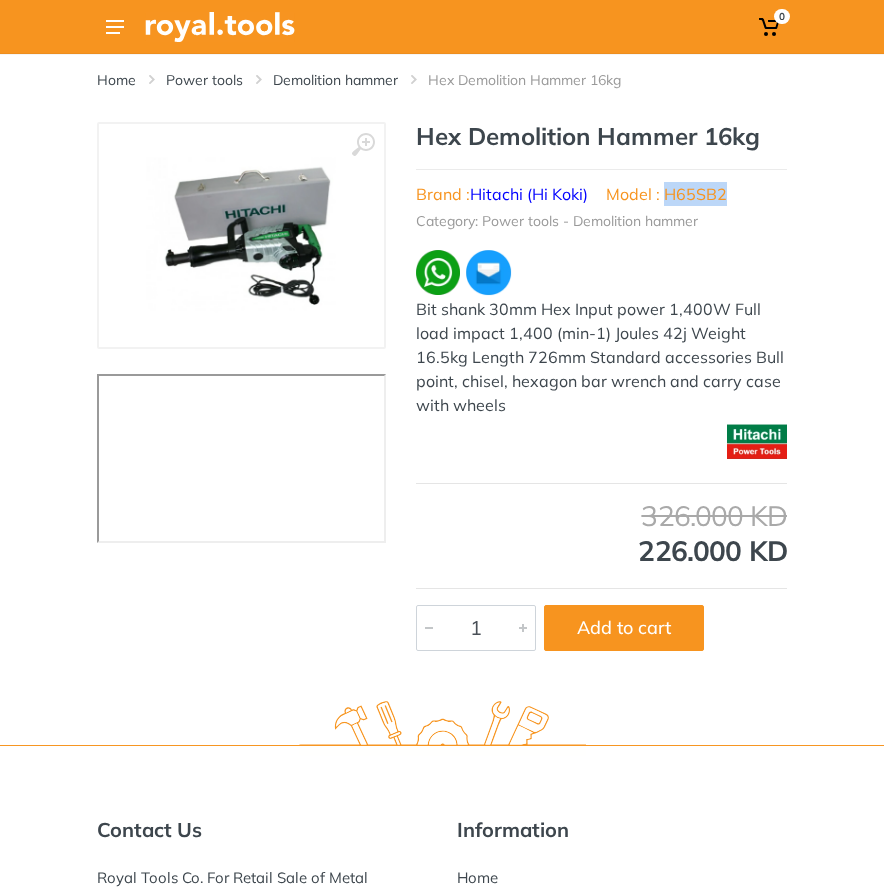 drag, startPoint x: 738, startPoint y: 198, endPoint x: 669, endPoint y: 196, distance: 69.02898 